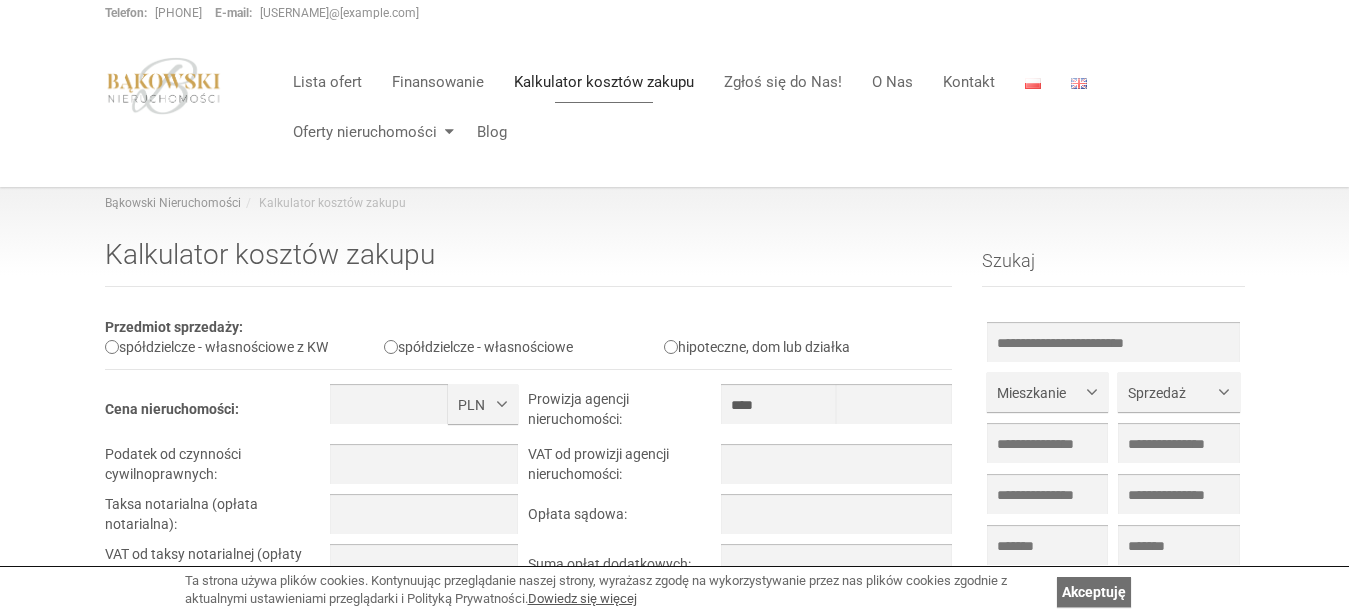 scroll, scrollTop: 0, scrollLeft: 0, axis: both 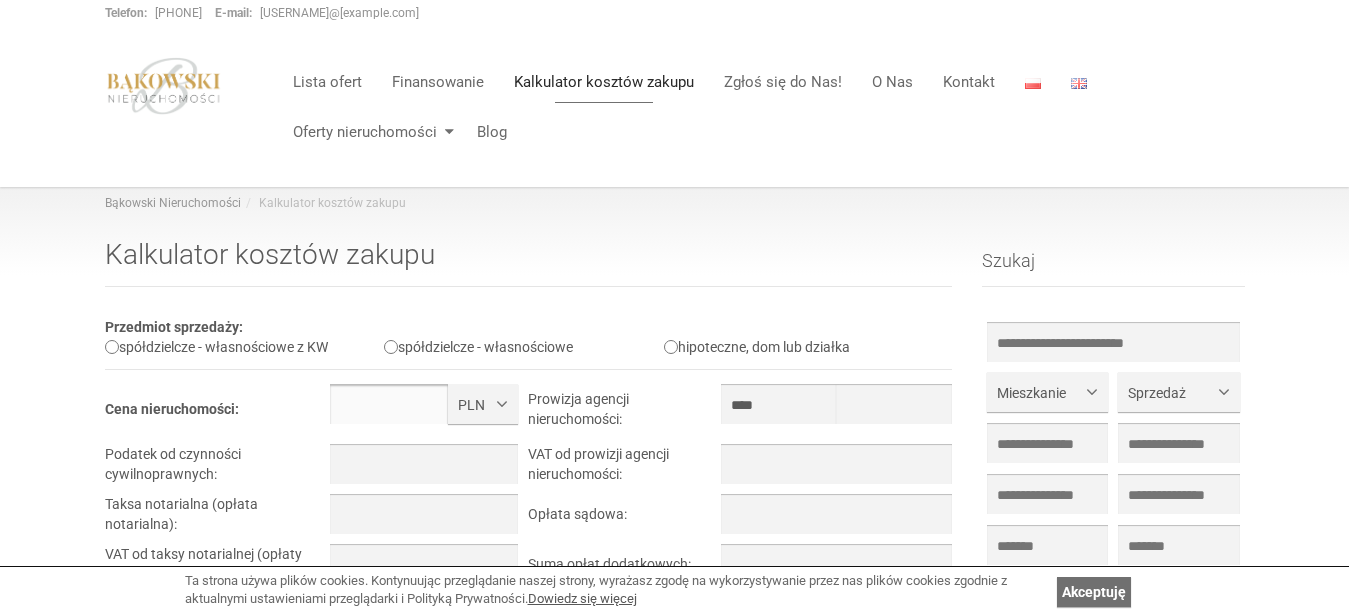 click at bounding box center (389, 404) 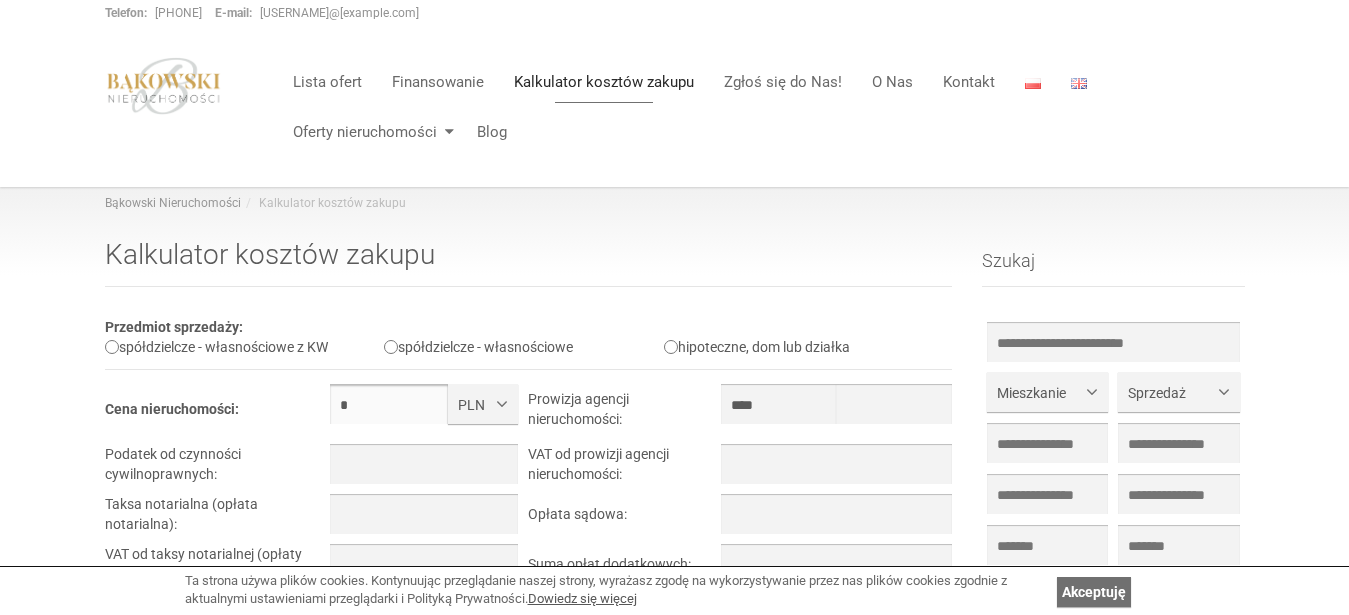 type on "****" 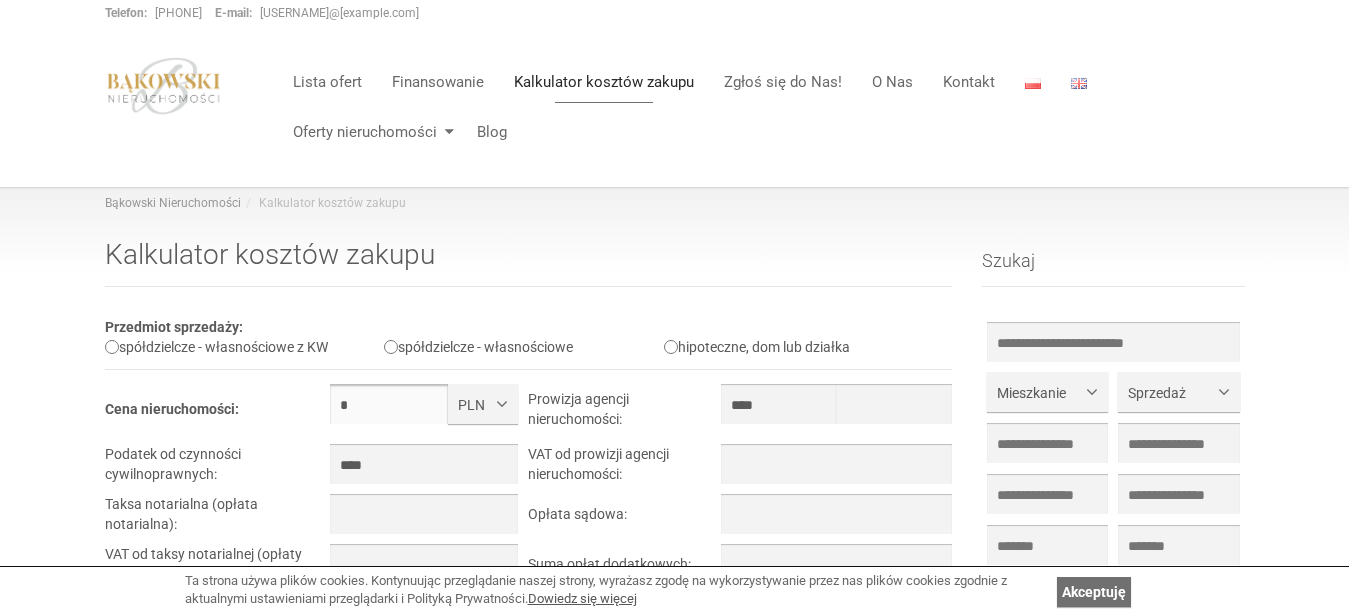 type on "******" 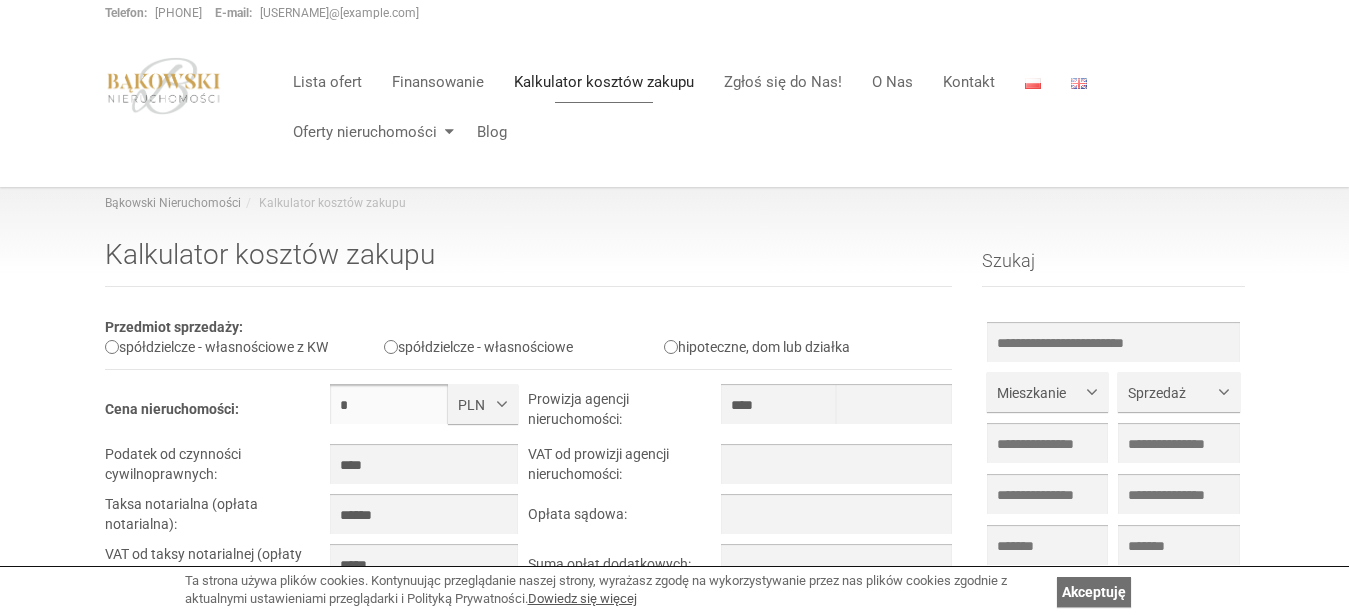 type on "**" 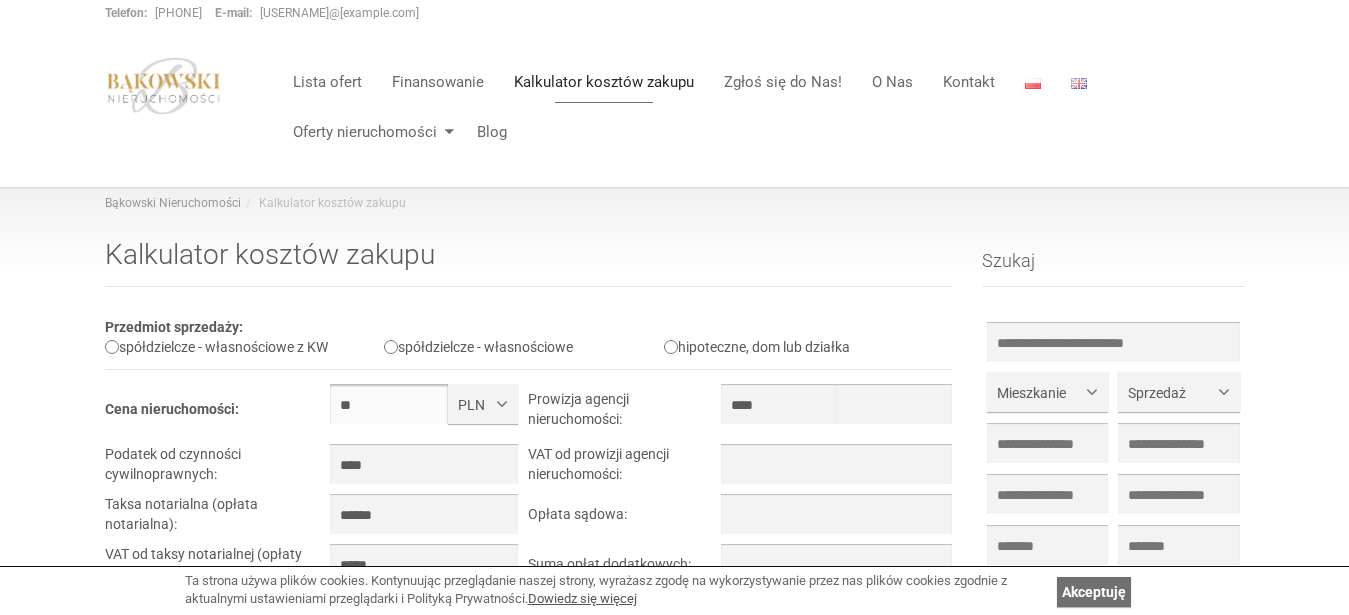 type on "****" 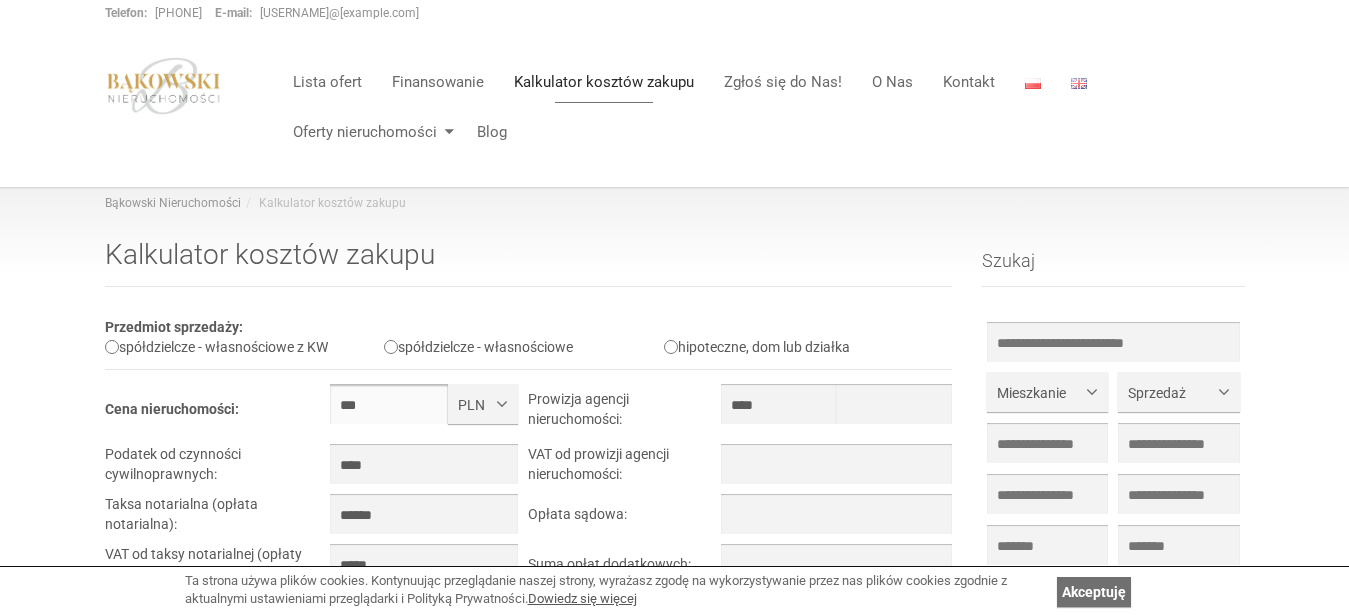 type on "*****" 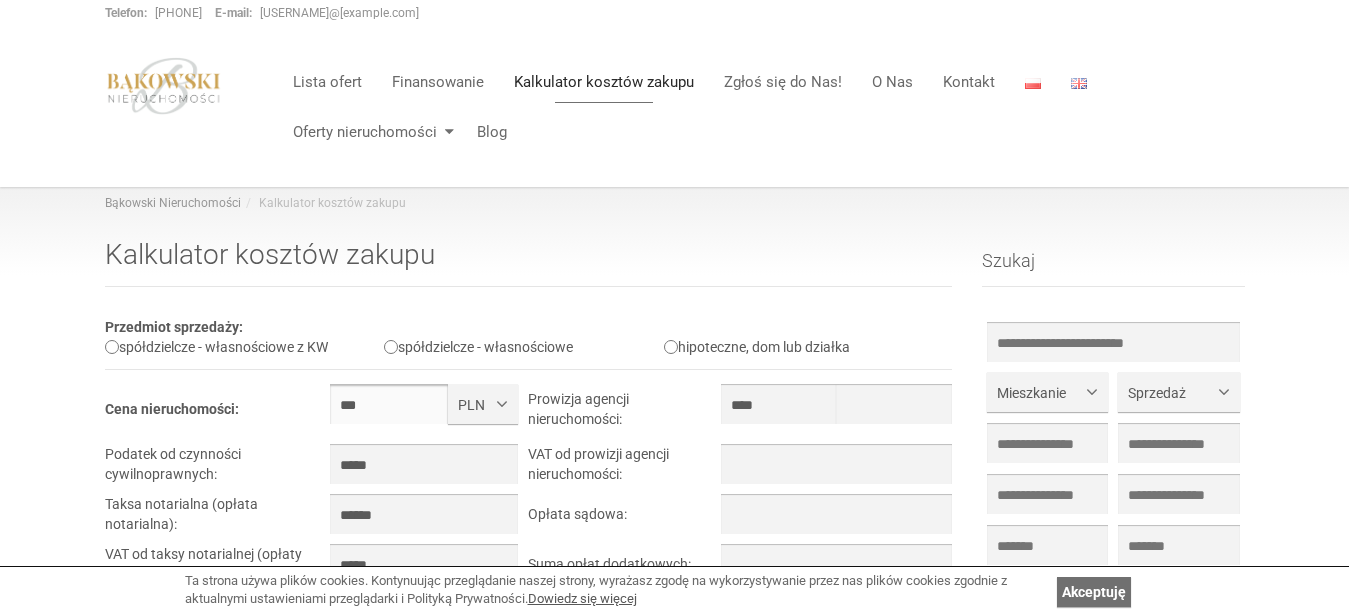 type on "****" 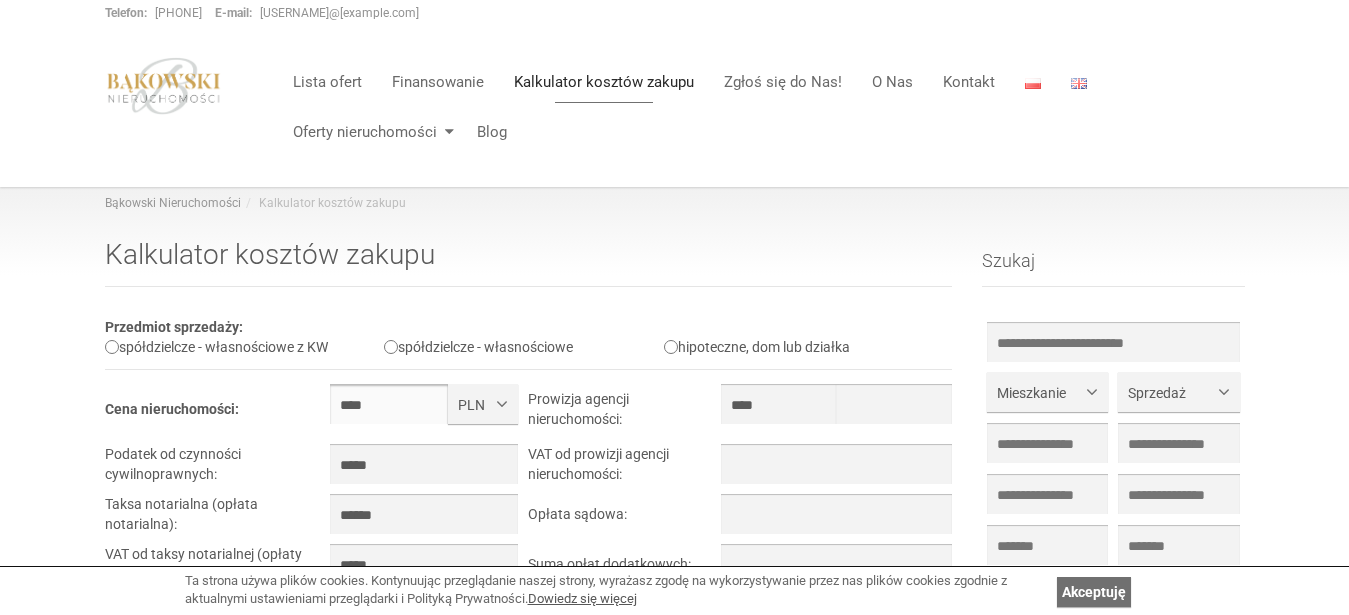 type on "******" 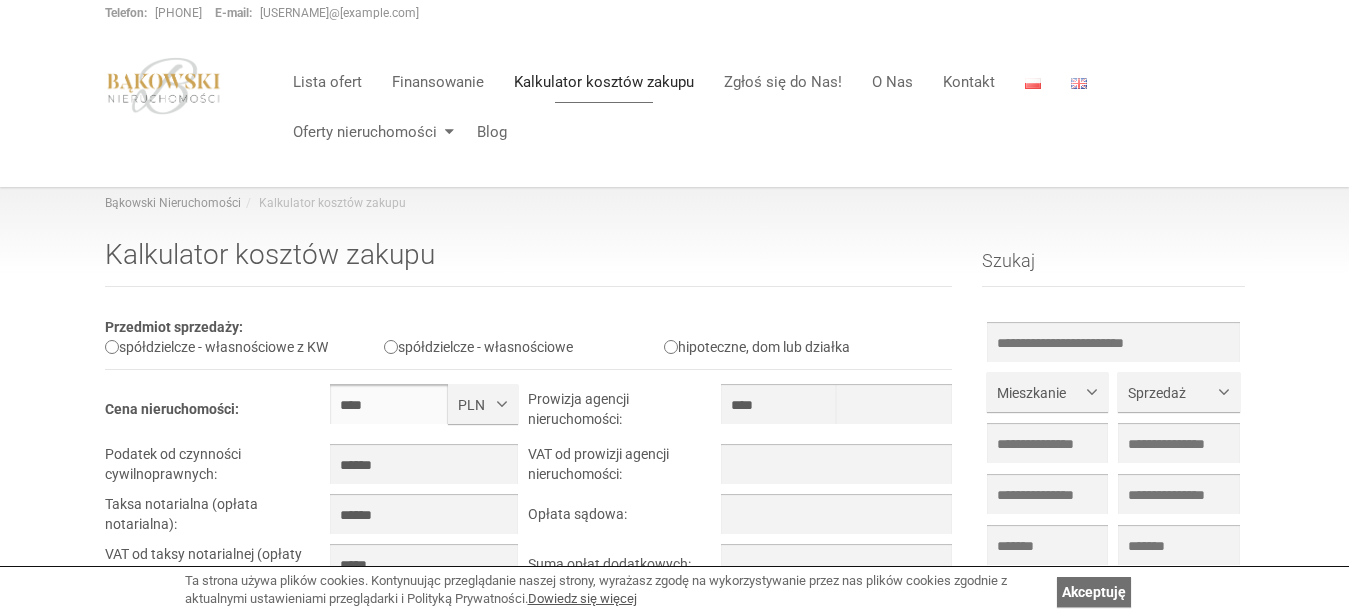 type on "*****" 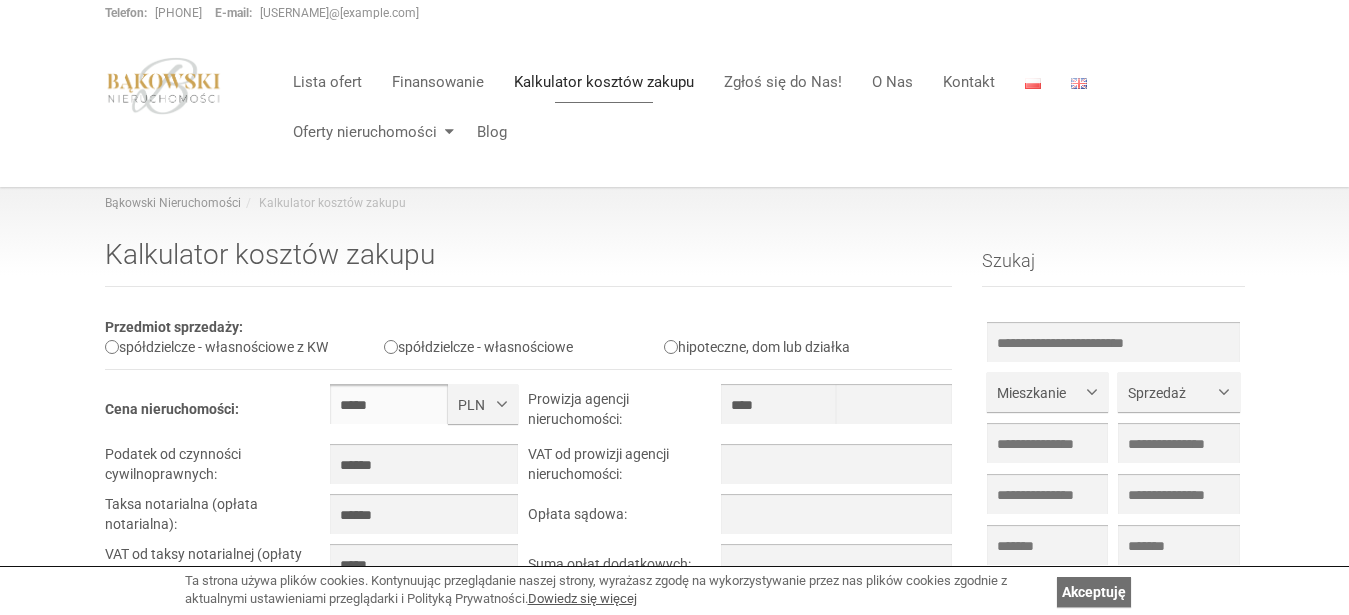 type on "*******" 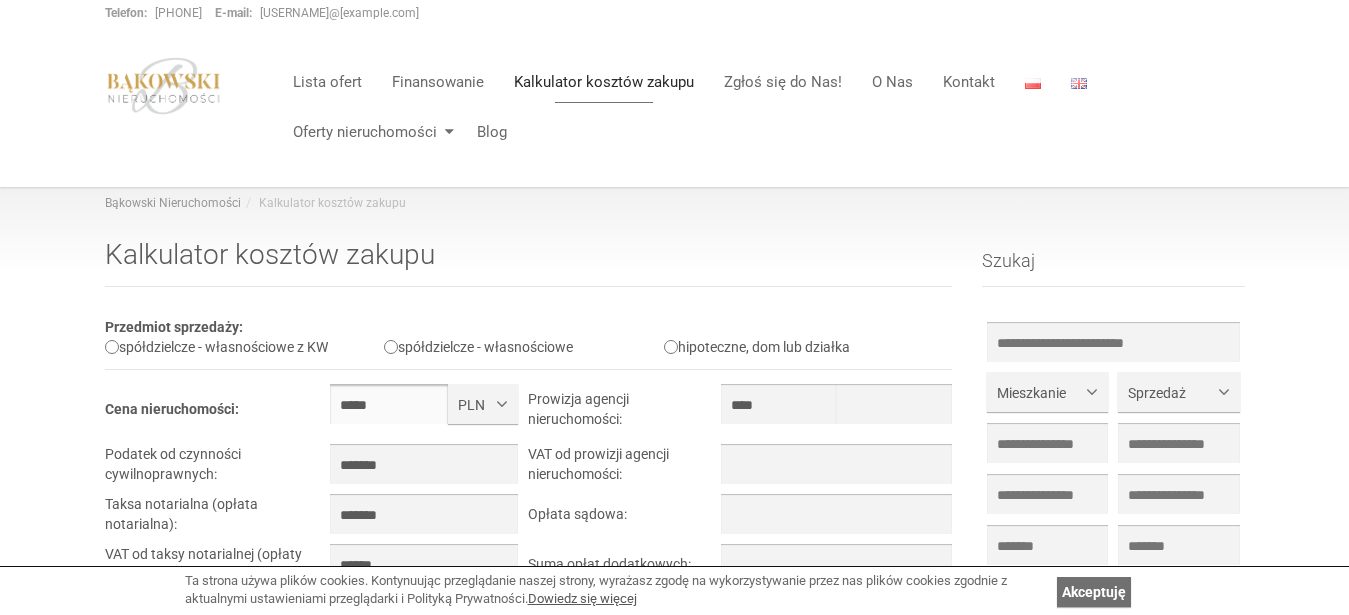 type on "******" 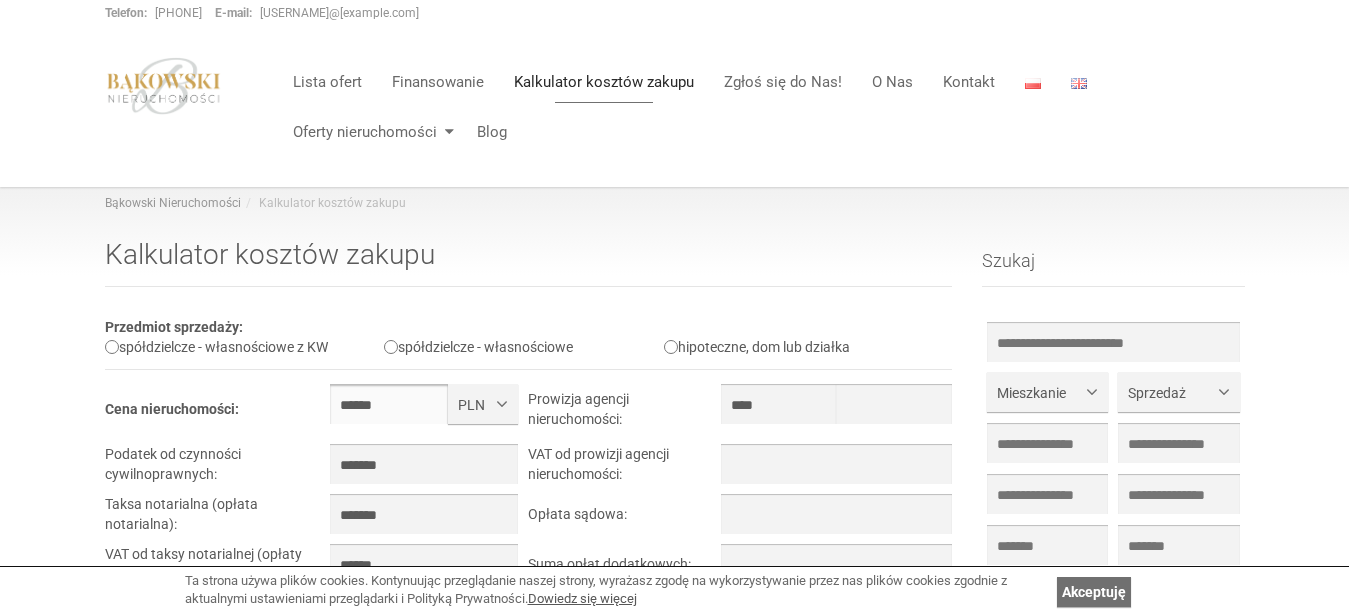 type on "********" 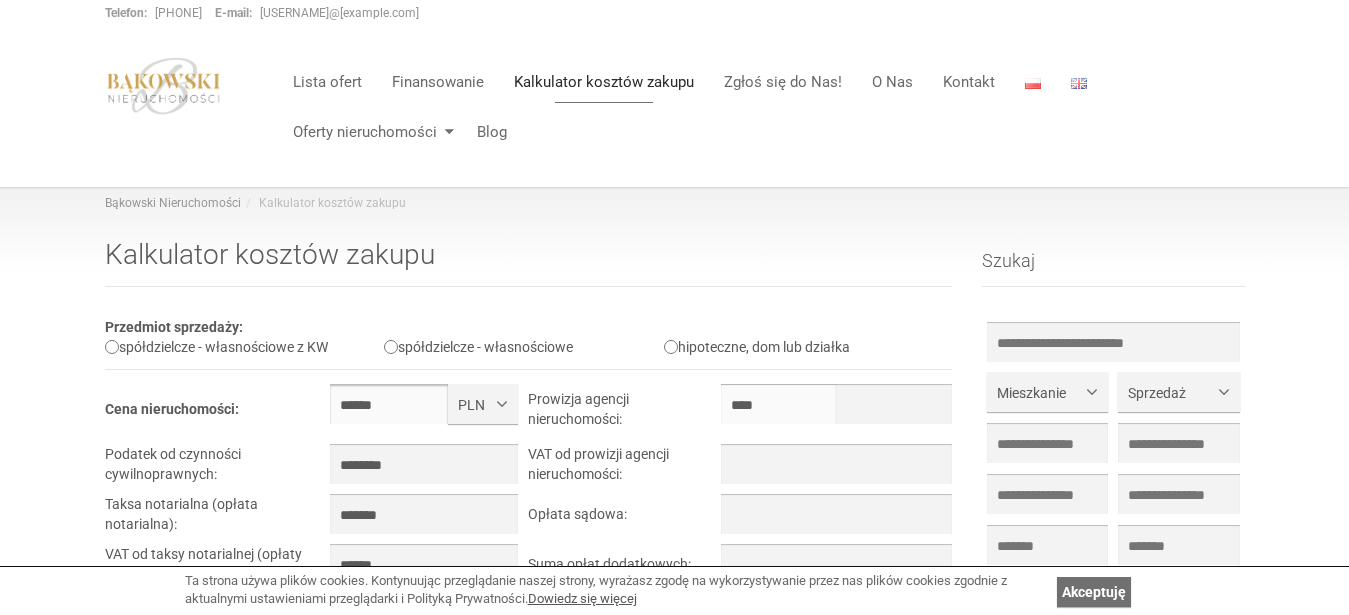 type on "******" 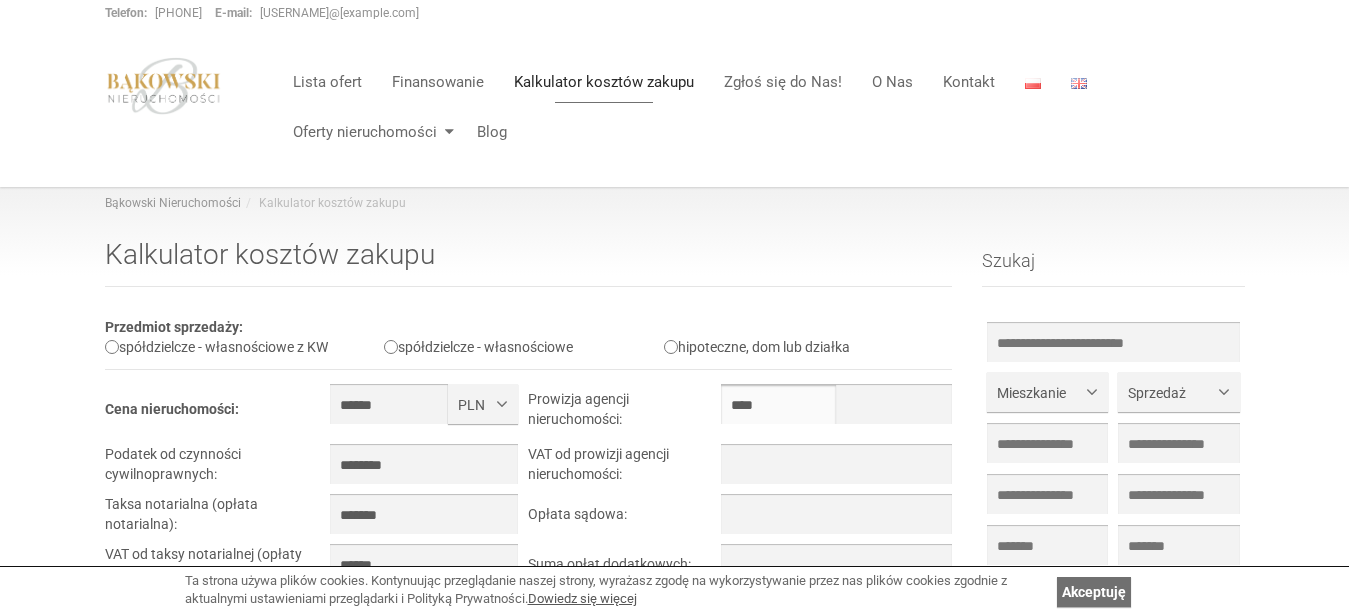 drag, startPoint x: 751, startPoint y: 409, endPoint x: 712, endPoint y: 407, distance: 39.051247 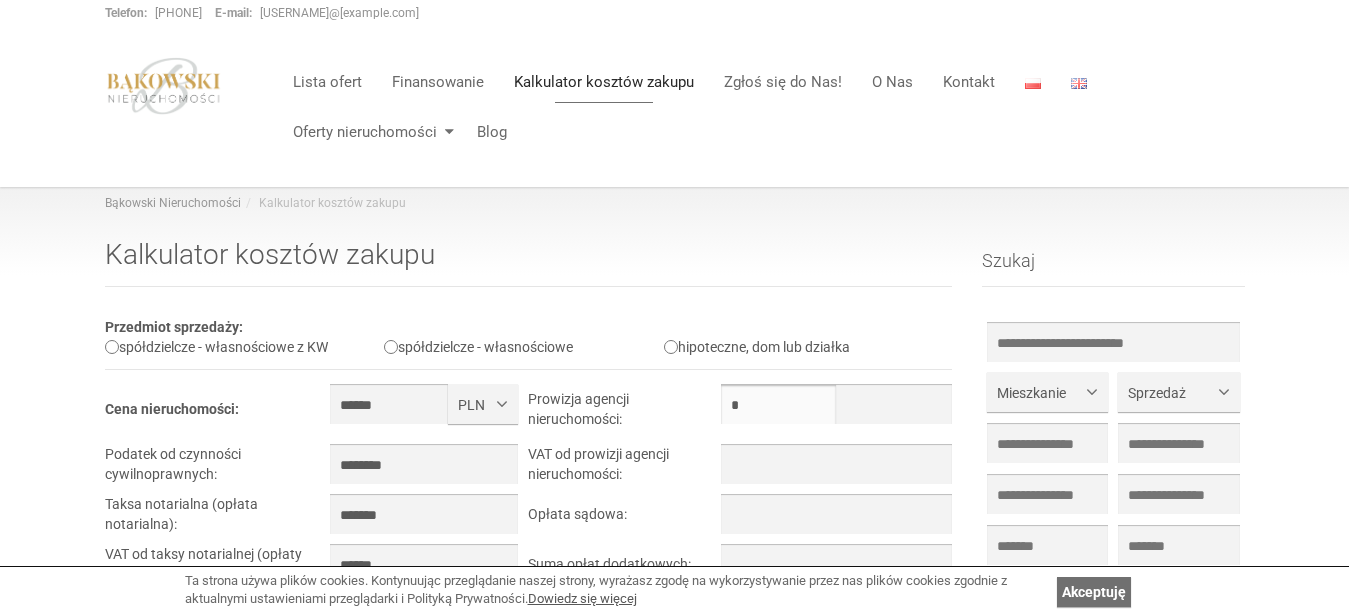 type on "*" 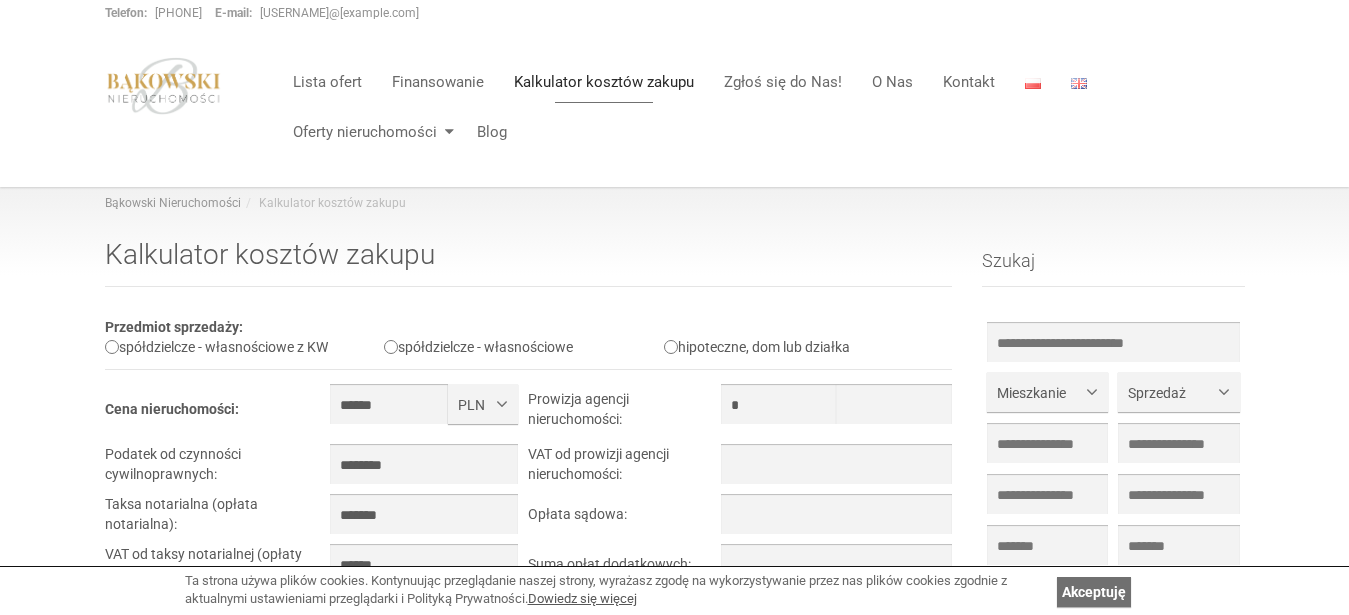 click on "Kalkulator kosztów zakupu
Przedmiot sprzedaży:
spółdzielcze - własnościowe z KW
spółdzielcze - własnościowe
hipoteczne, dom lub działka
Cena nieruchomości:
******
*** *** *** *** PLN   PLN USD" at bounding box center [529, 749] 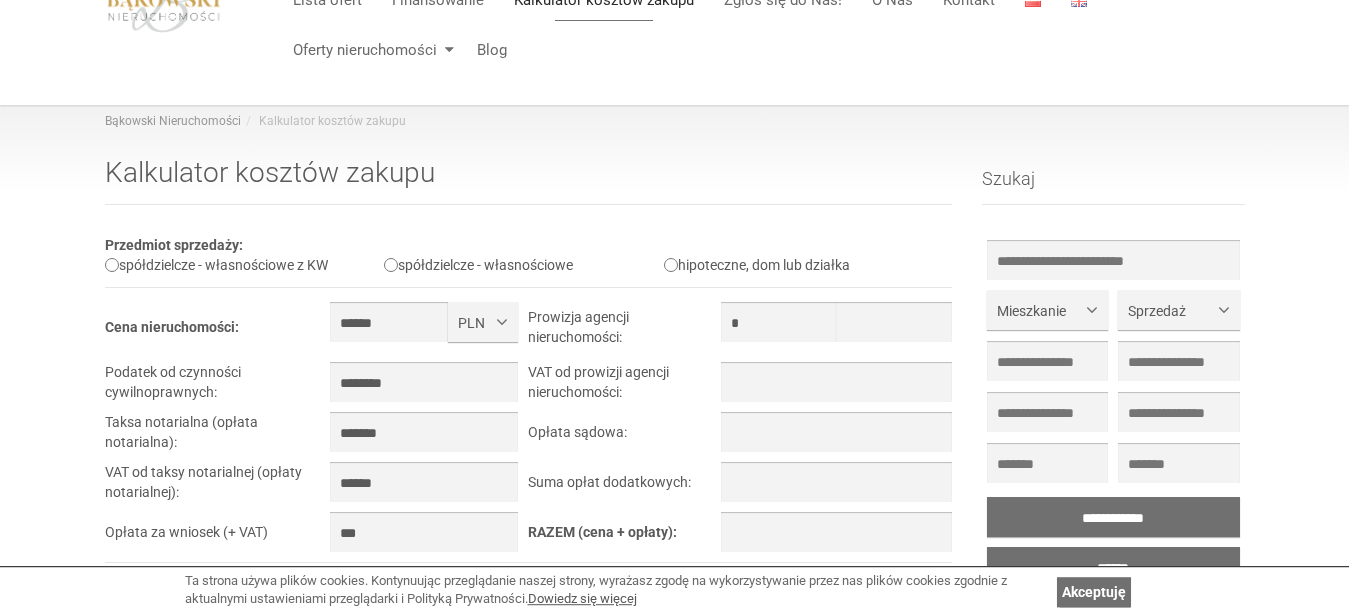 scroll, scrollTop: 102, scrollLeft: 0, axis: vertical 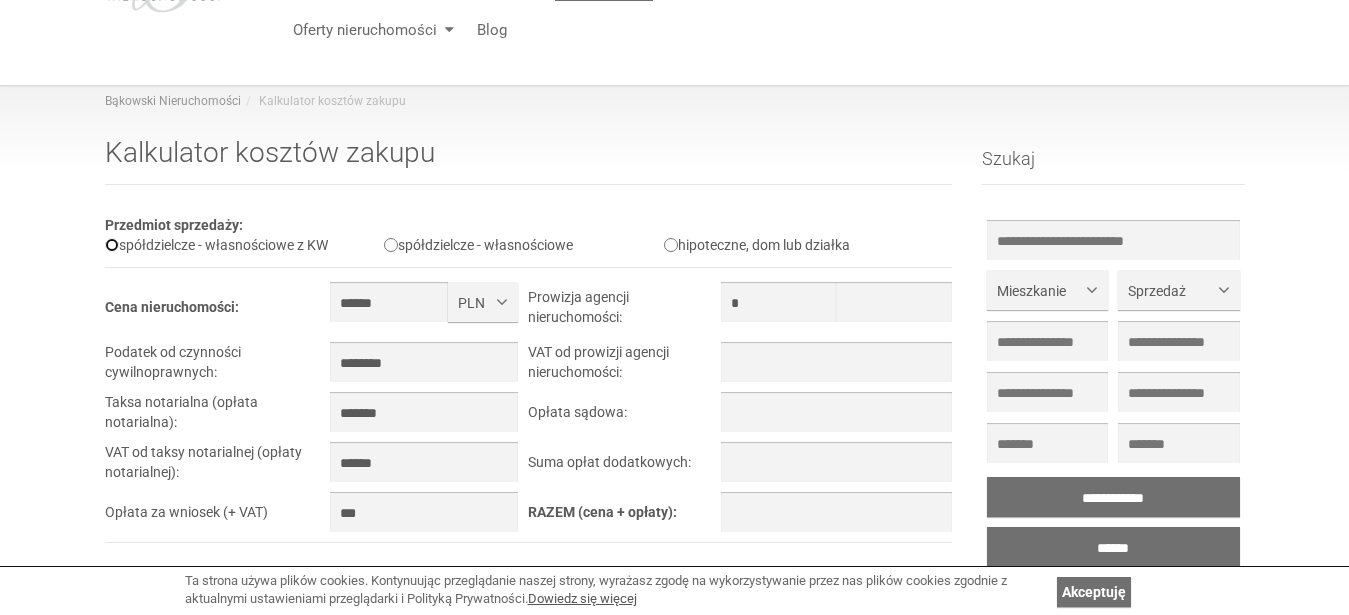 type on "*******" 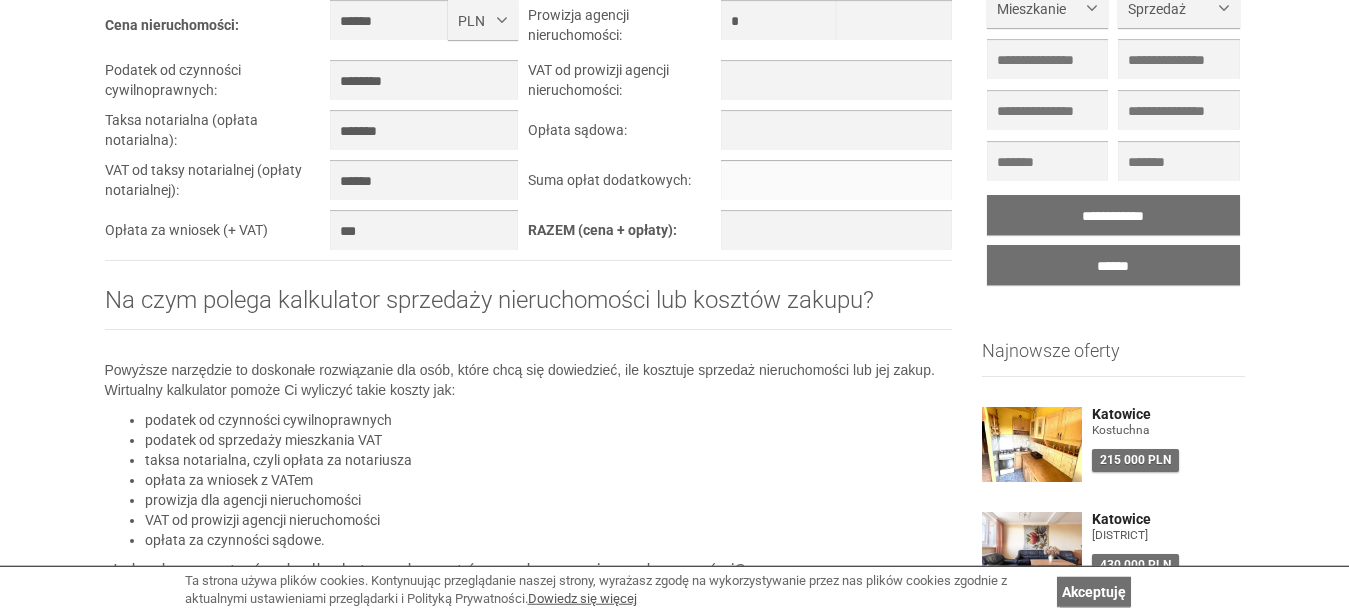 scroll, scrollTop: 408, scrollLeft: 0, axis: vertical 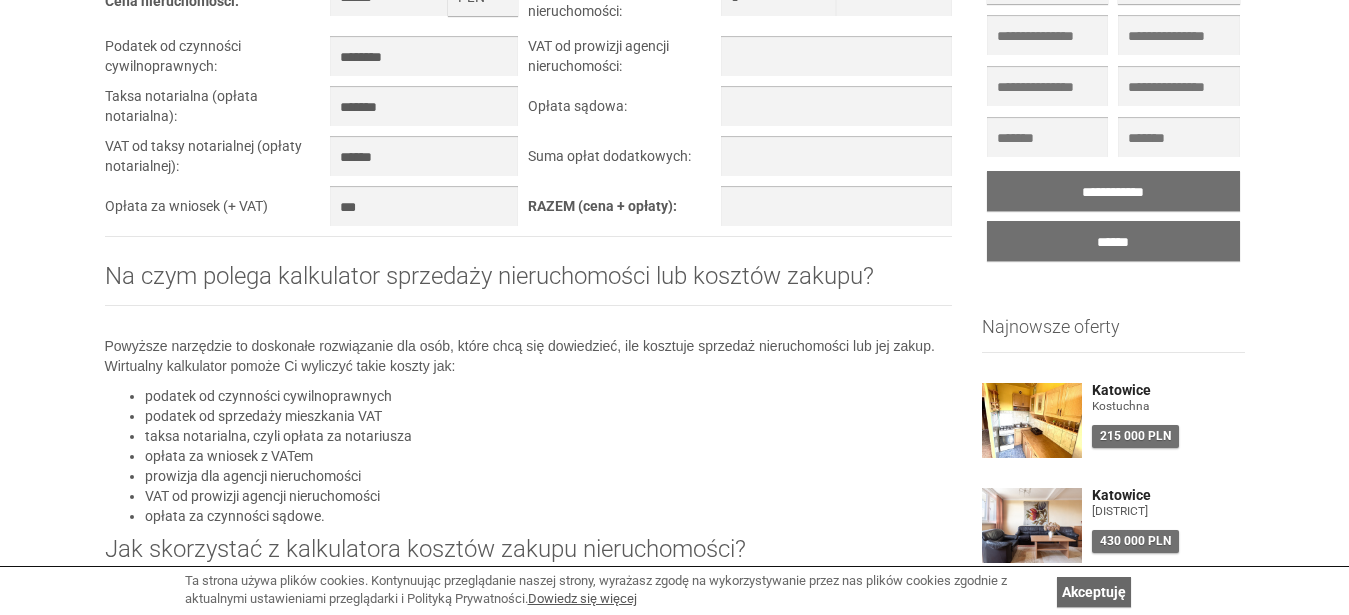 click on "Akceptuję" at bounding box center [1094, 592] 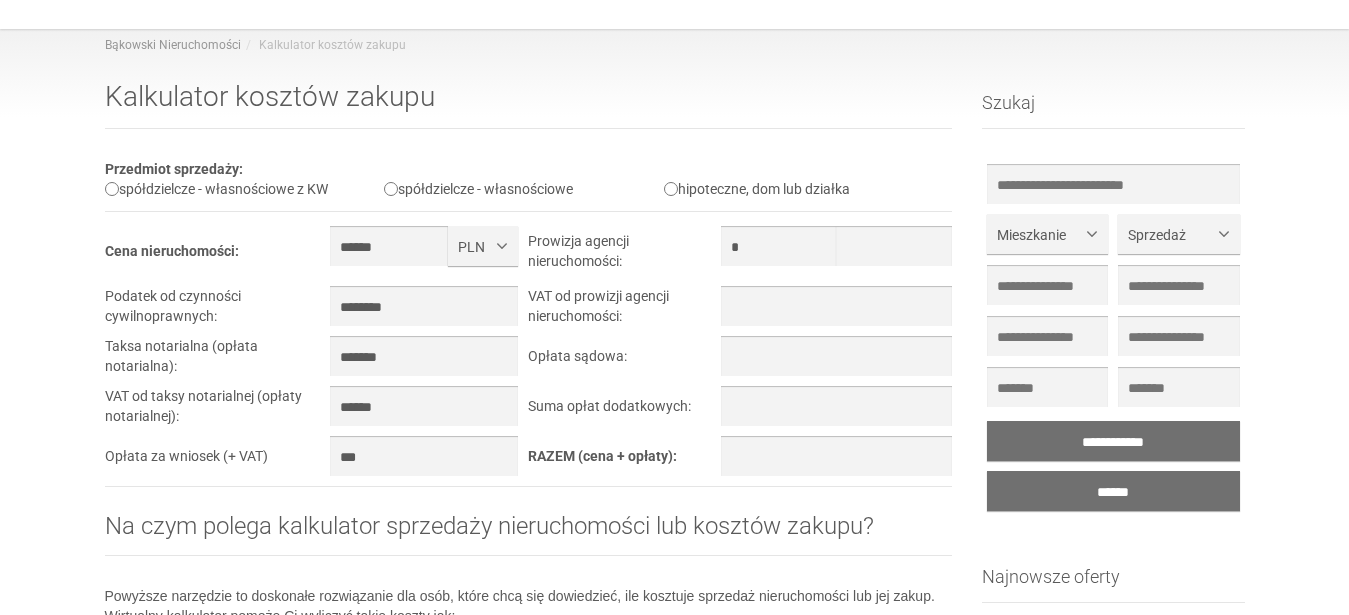 scroll, scrollTop: 204, scrollLeft: 0, axis: vertical 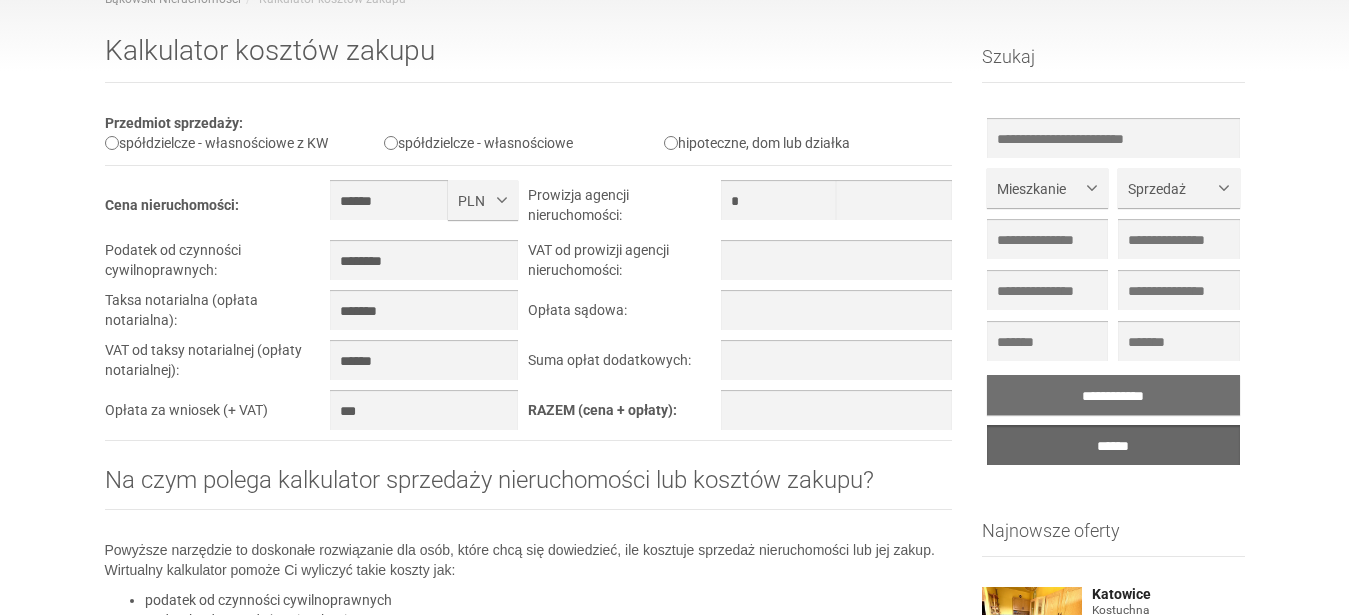 click on "******" at bounding box center (1113, 445) 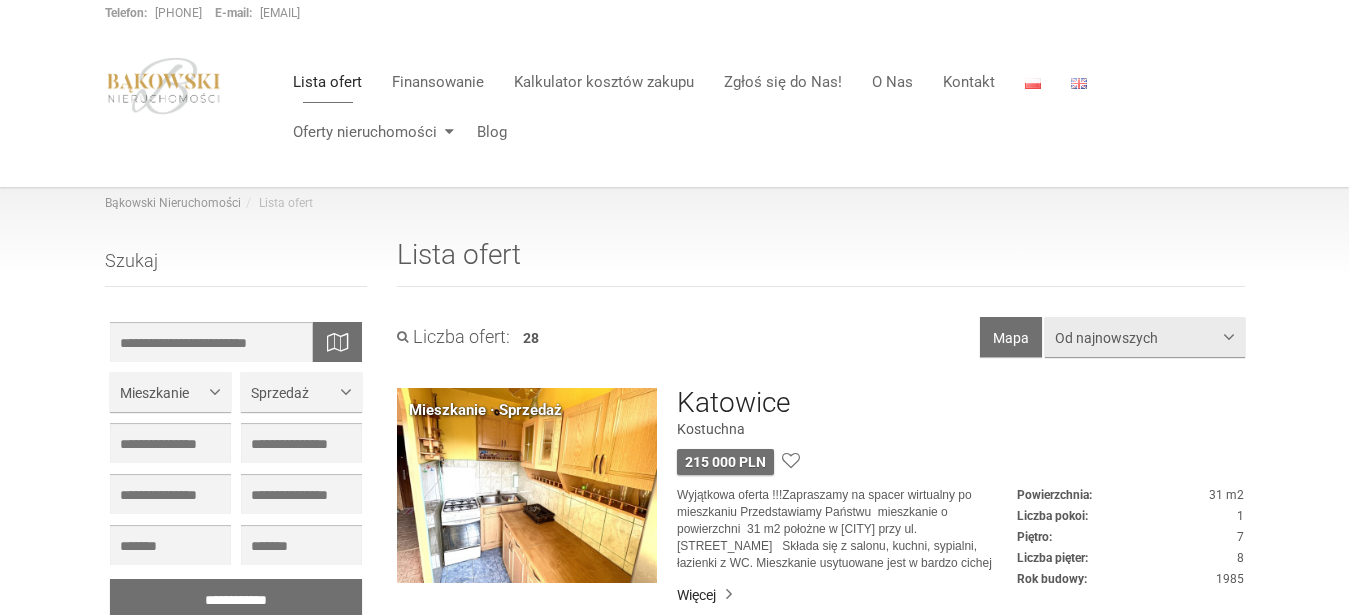 scroll, scrollTop: 0, scrollLeft: 0, axis: both 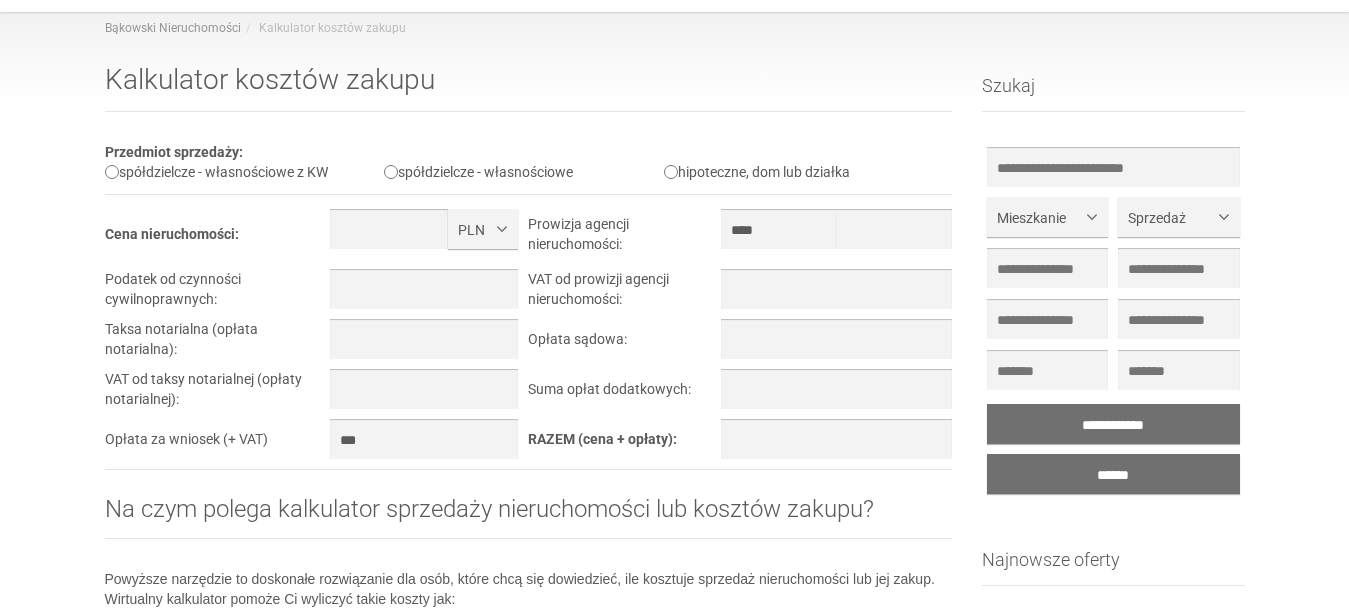 click on "Kalkulator kosztów zakupu
Przedmiot sprzedaży:
spółdzielcze - własnościowe z KW
spółdzielcze - własnościowe
hipoteczne, dom lub działka
Cena nieruchomości:
*** *** *** *** PLN" at bounding box center (529, 574) 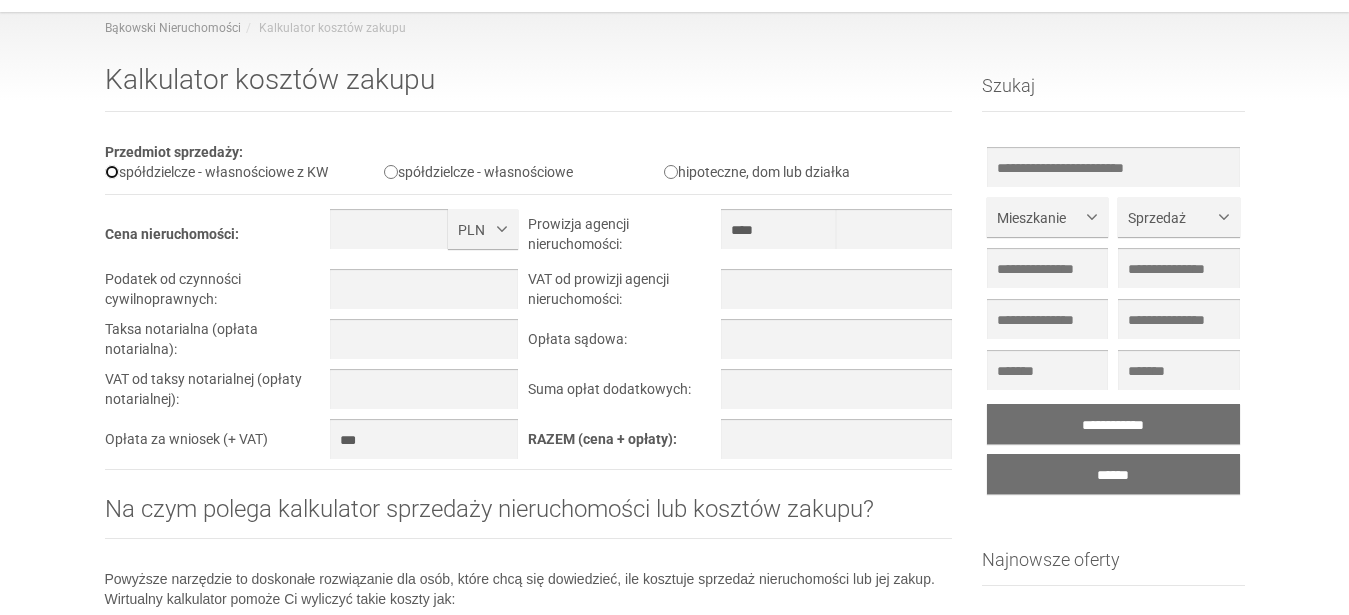 type on "*" 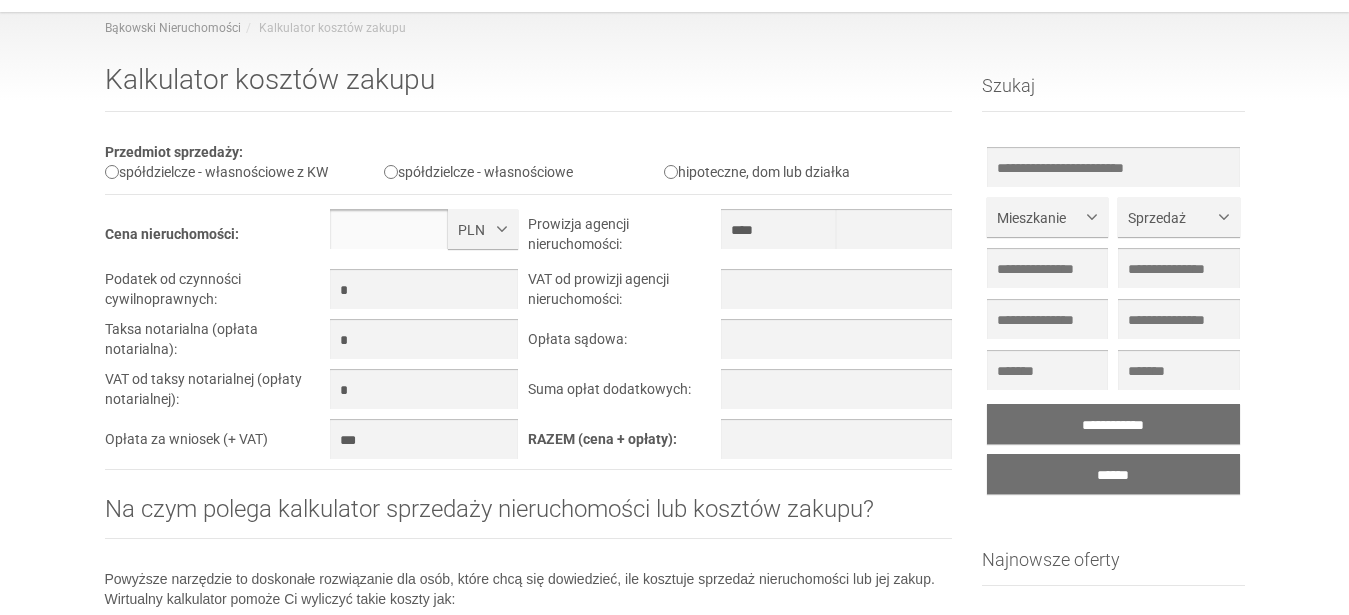 click at bounding box center [389, 229] 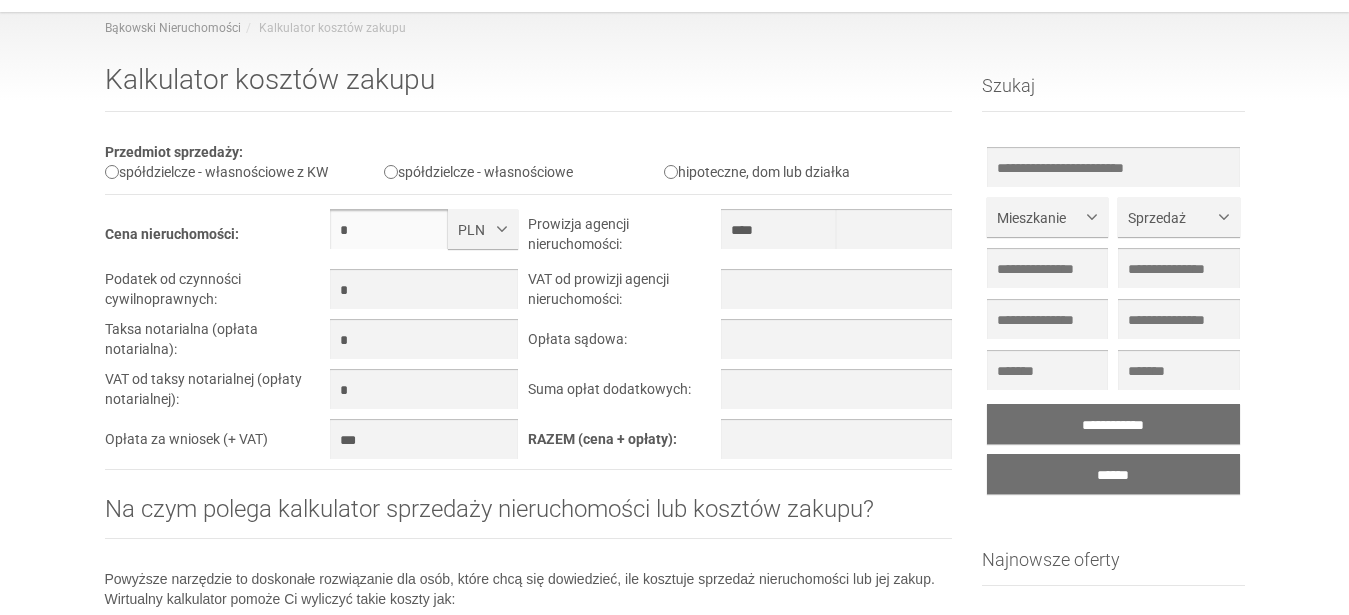 type on "****" 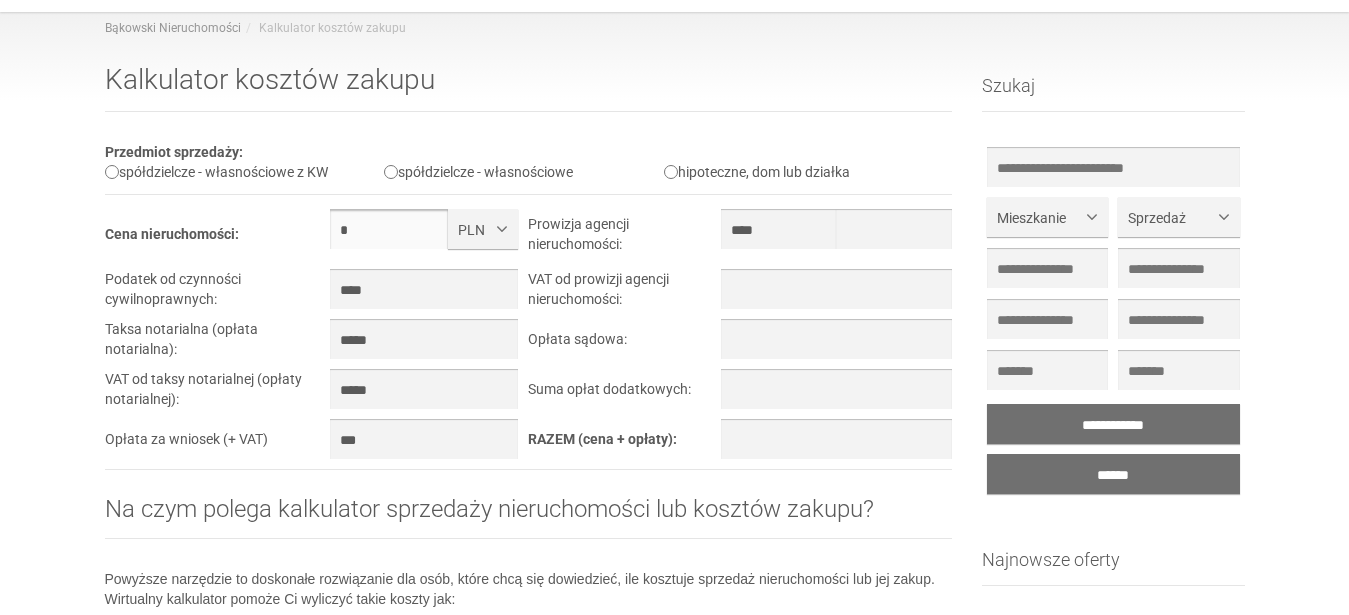 type on "**" 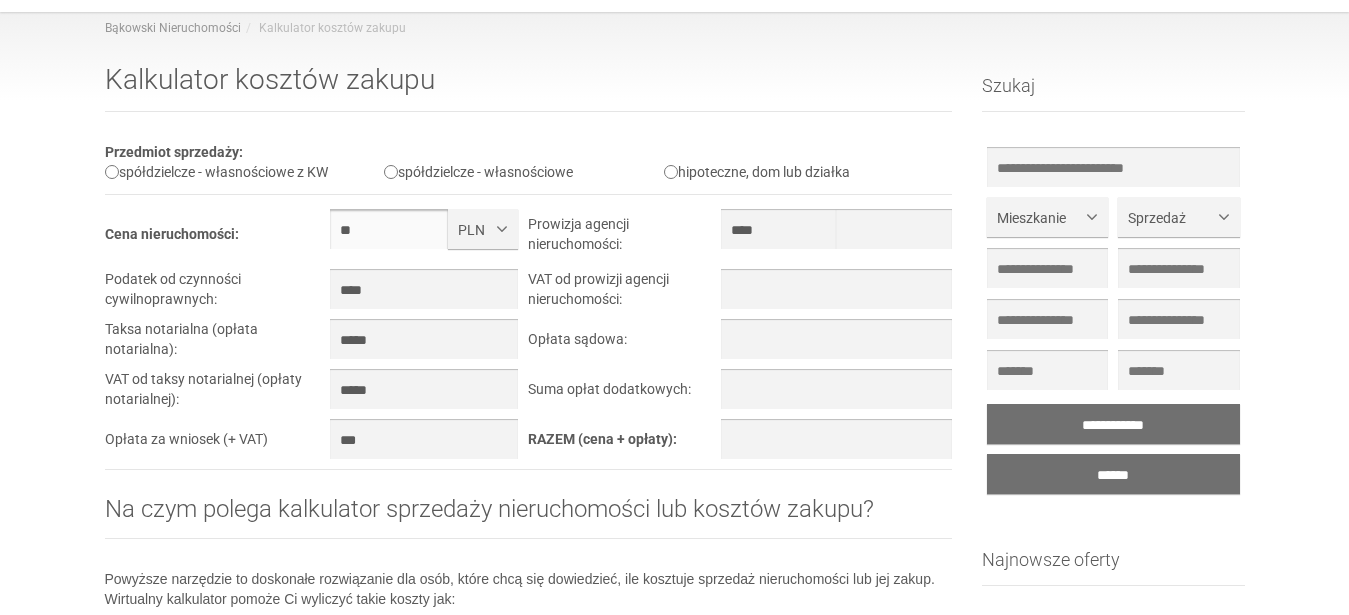 type on "****" 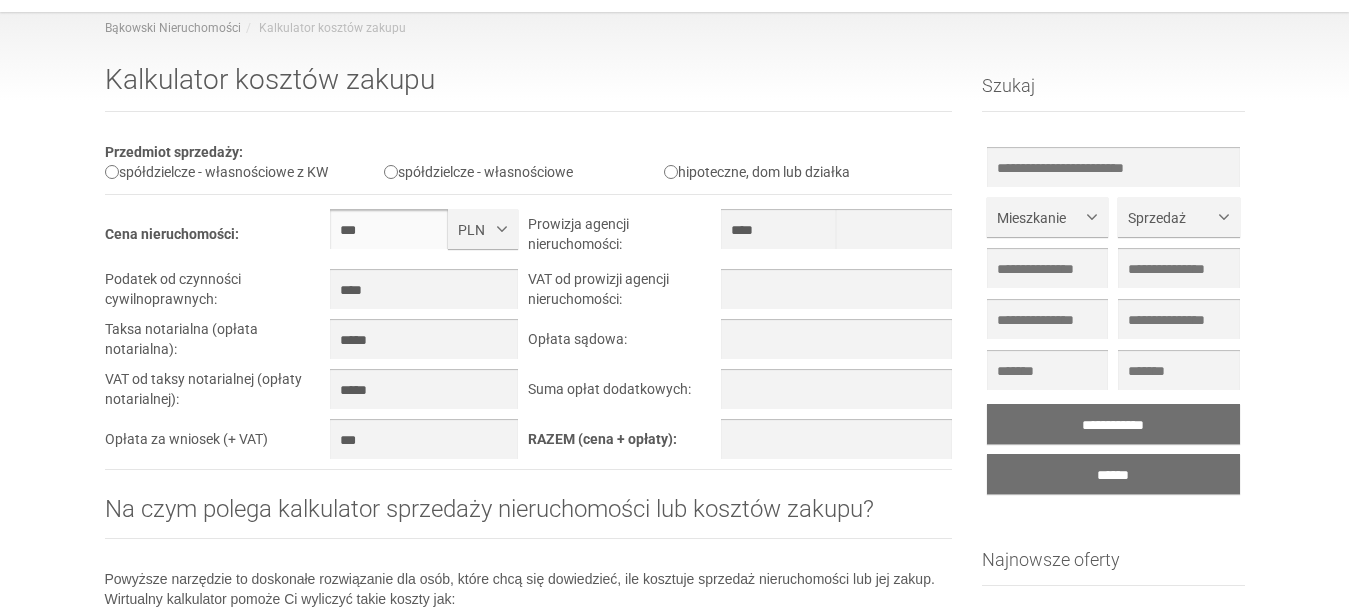 type on "*****" 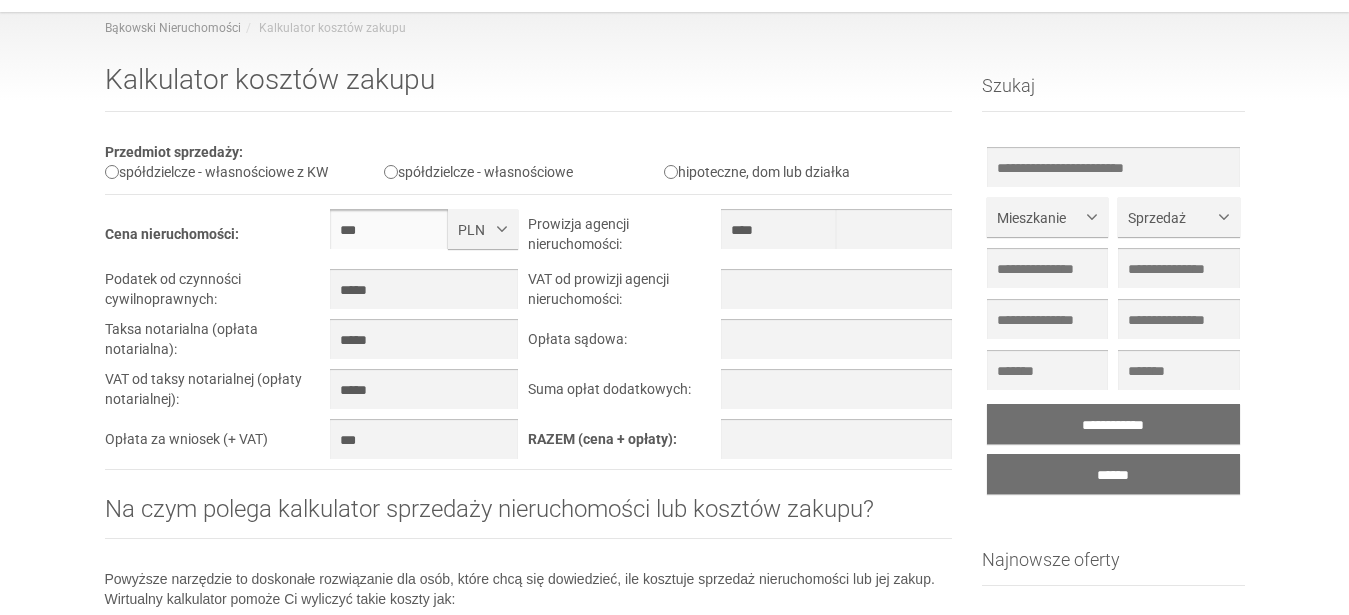type on "****" 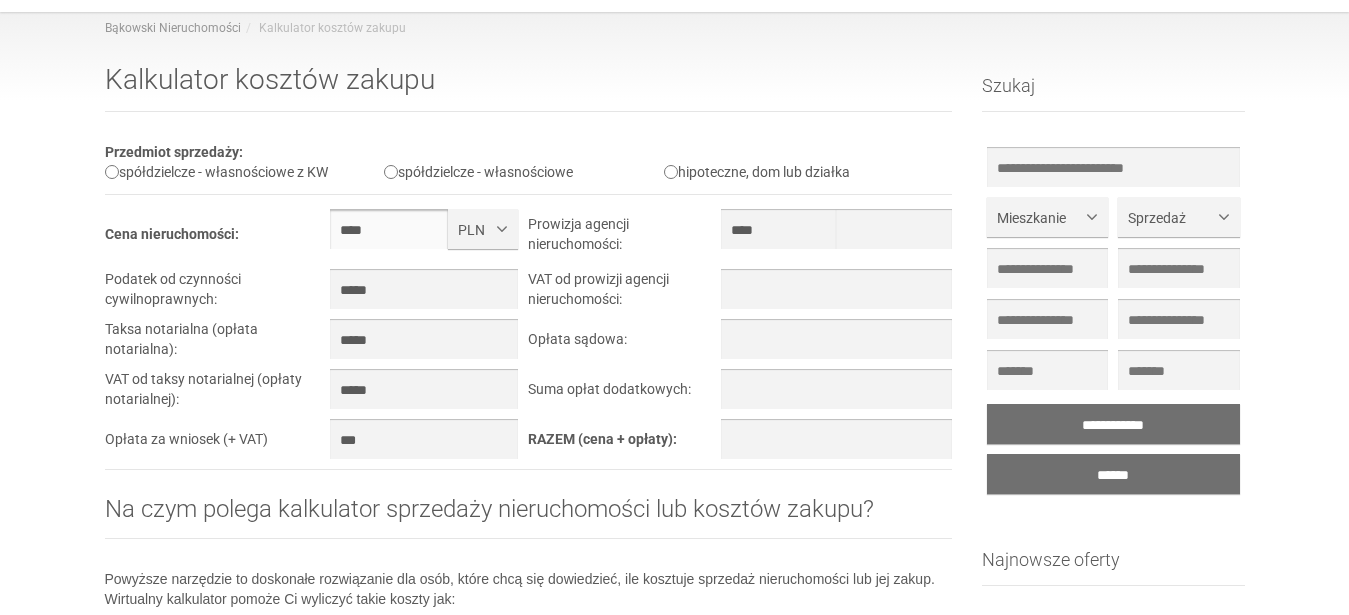 type on "******" 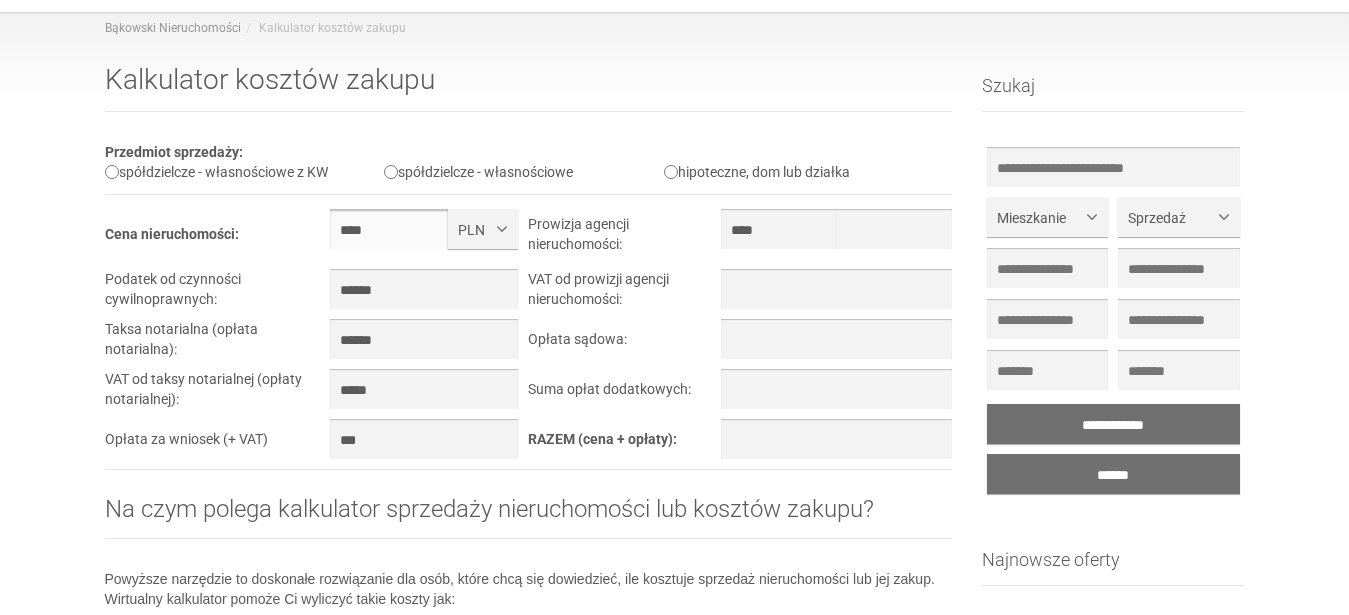 type on "*****" 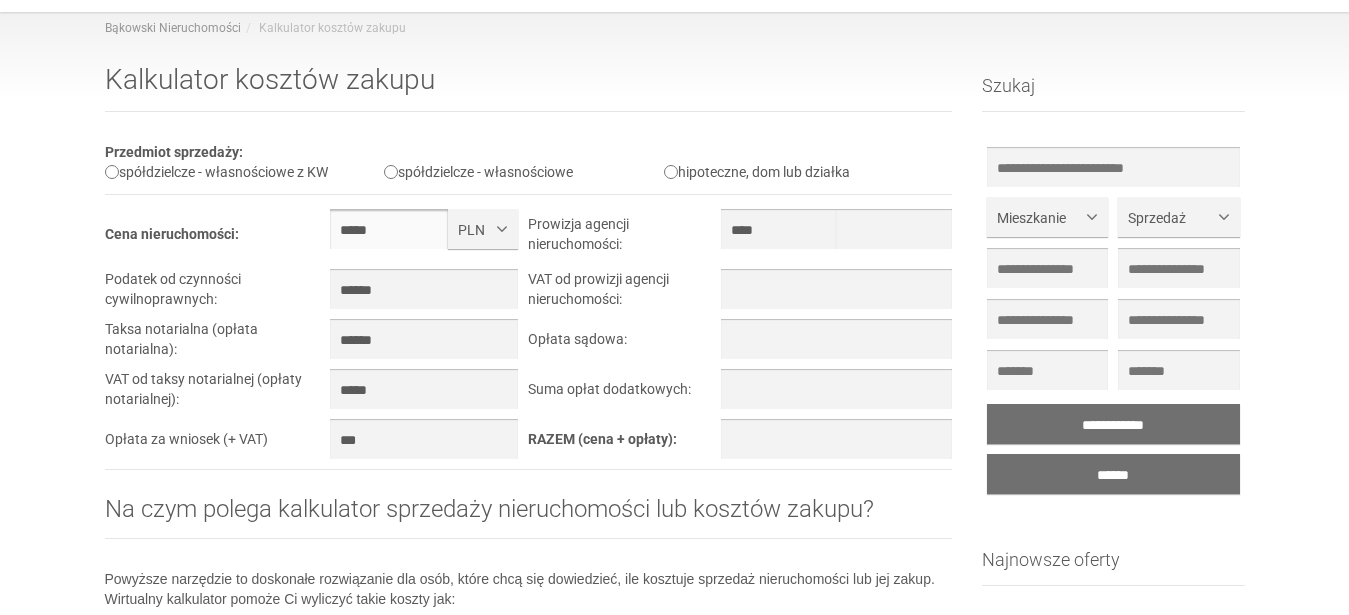 type on "*******" 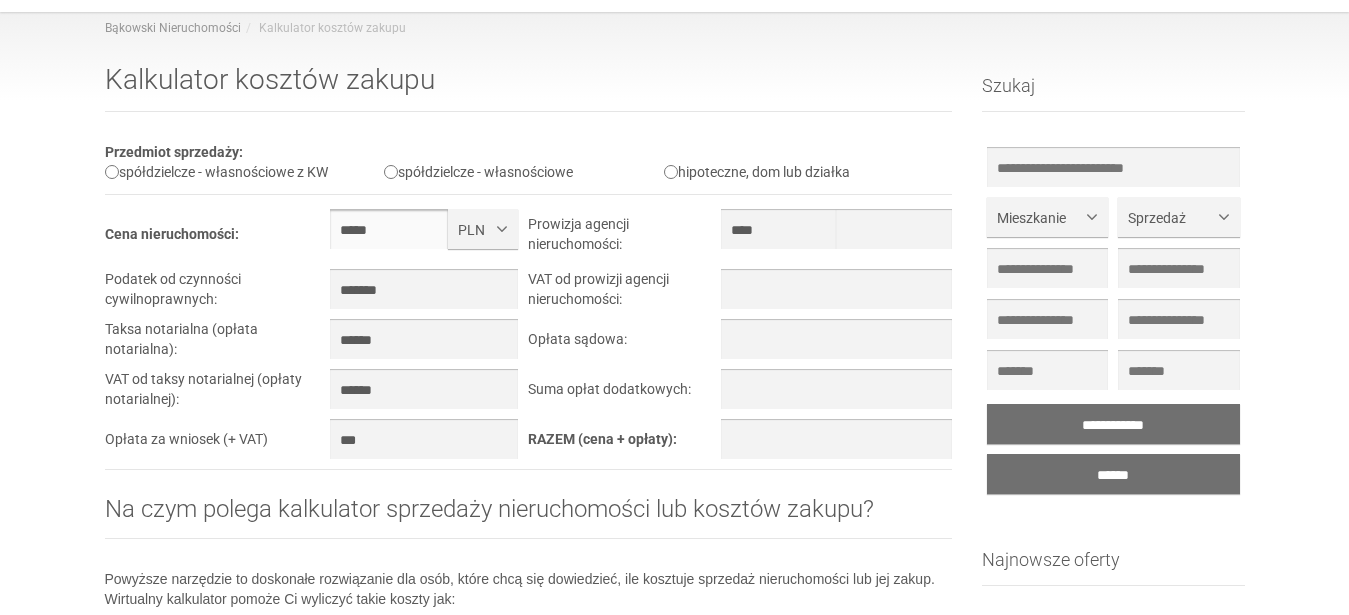 type on "******" 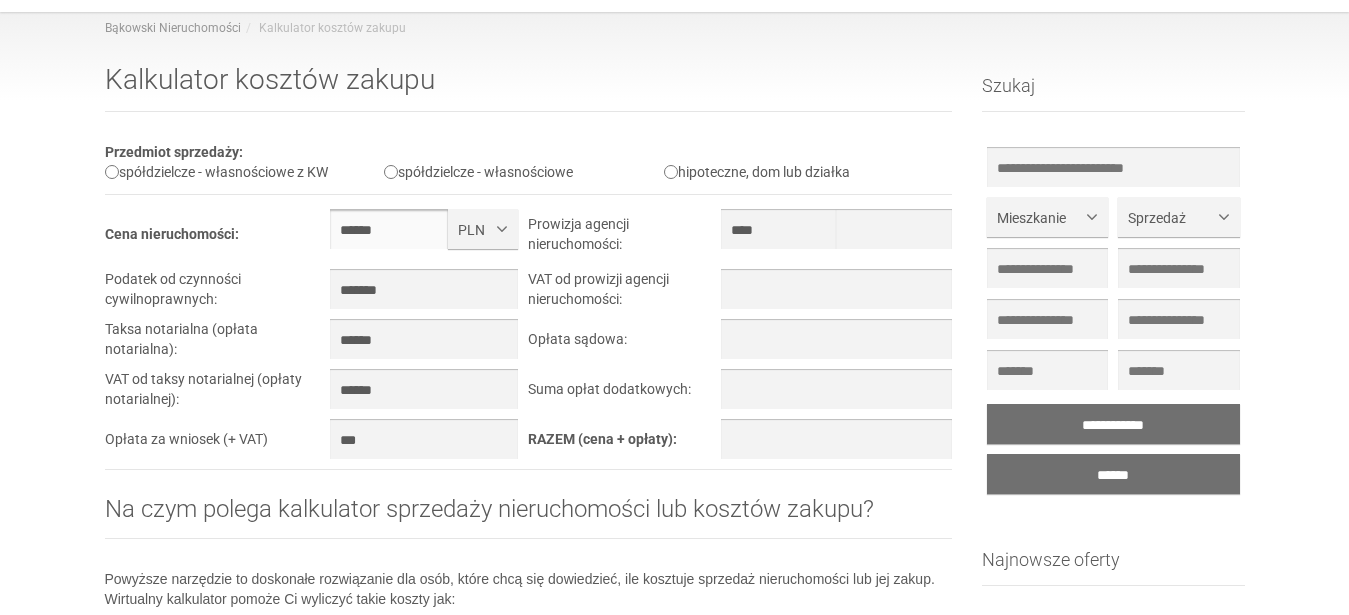type on "********" 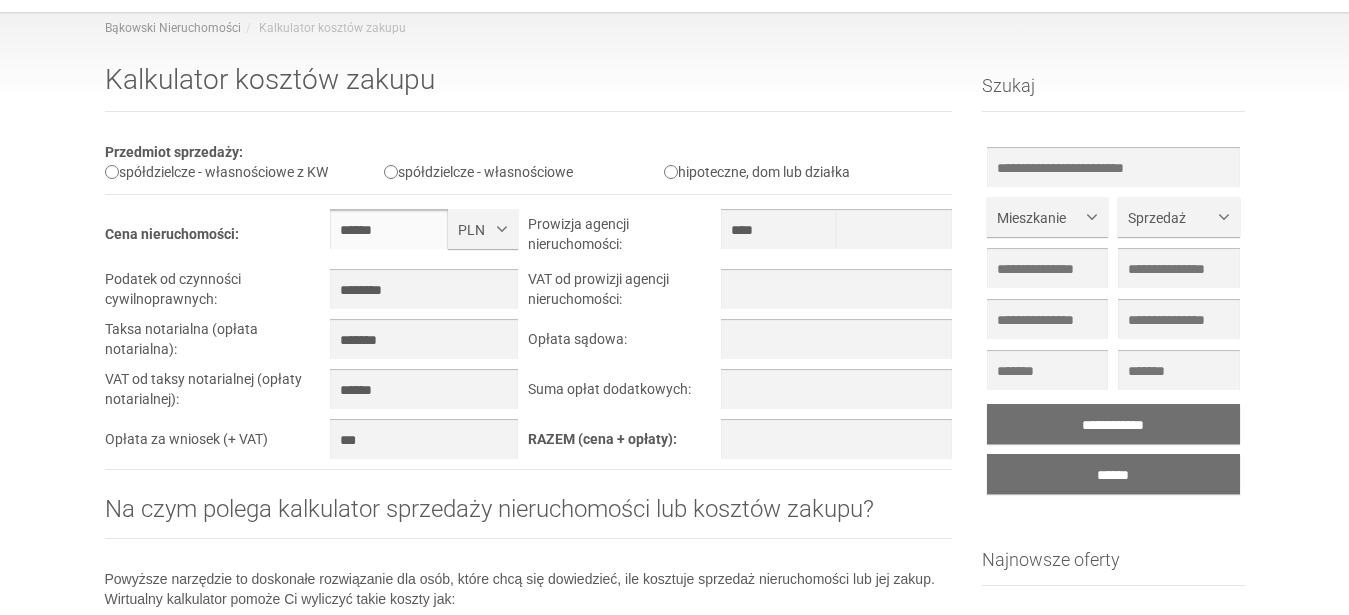 type on "******" 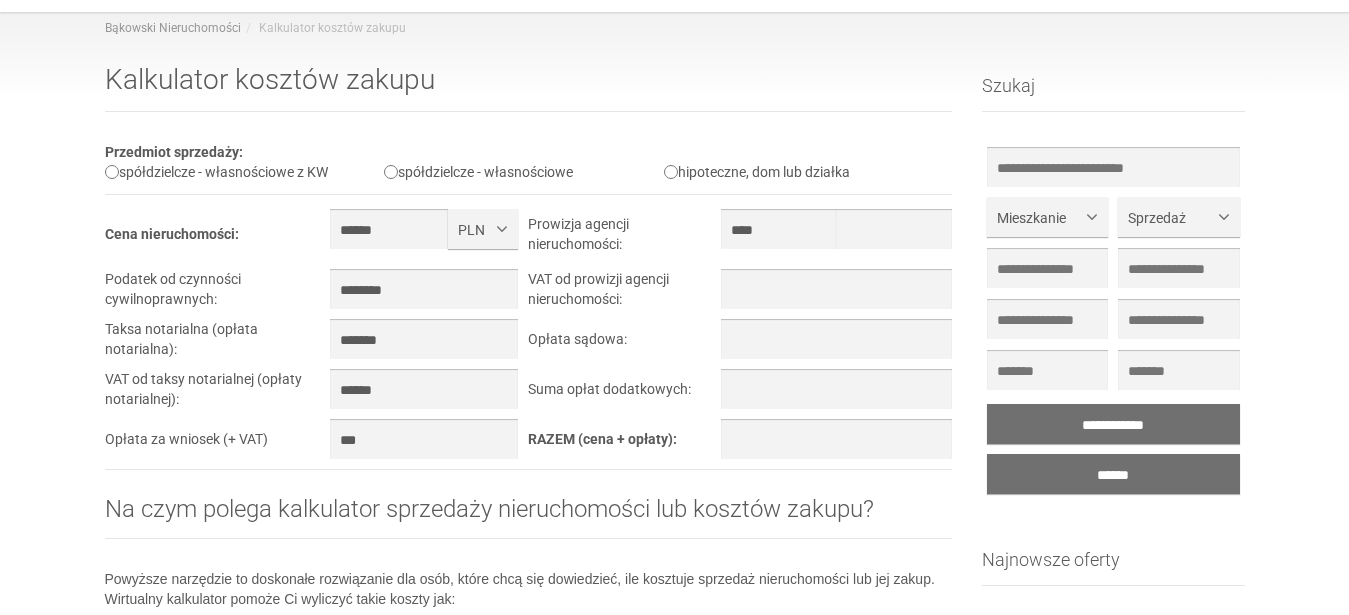 click on "Przedmiot sprzedaży:
spółdzielcze - własnościowe z KW
spółdzielcze - własnościowe
hipoteczne, dom lub działka
Cena nieruchomości:
******
***
*** *** *** PLN   PLN USD EUR" at bounding box center [529, 314] 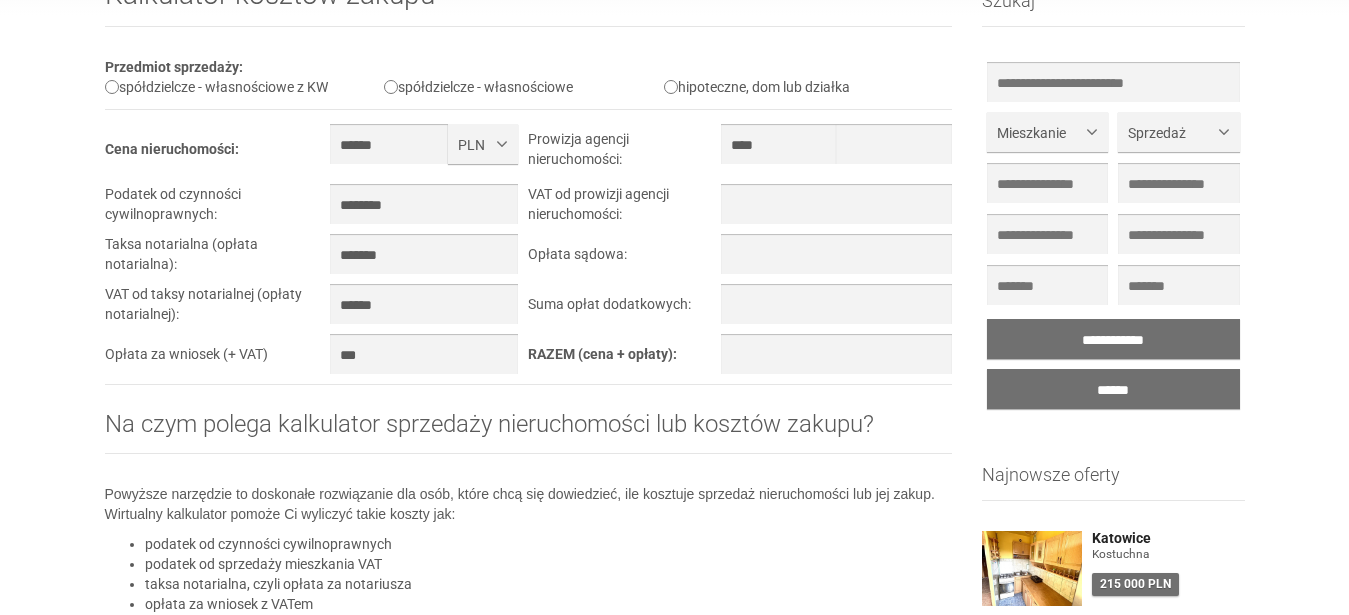 scroll, scrollTop: 277, scrollLeft: 0, axis: vertical 